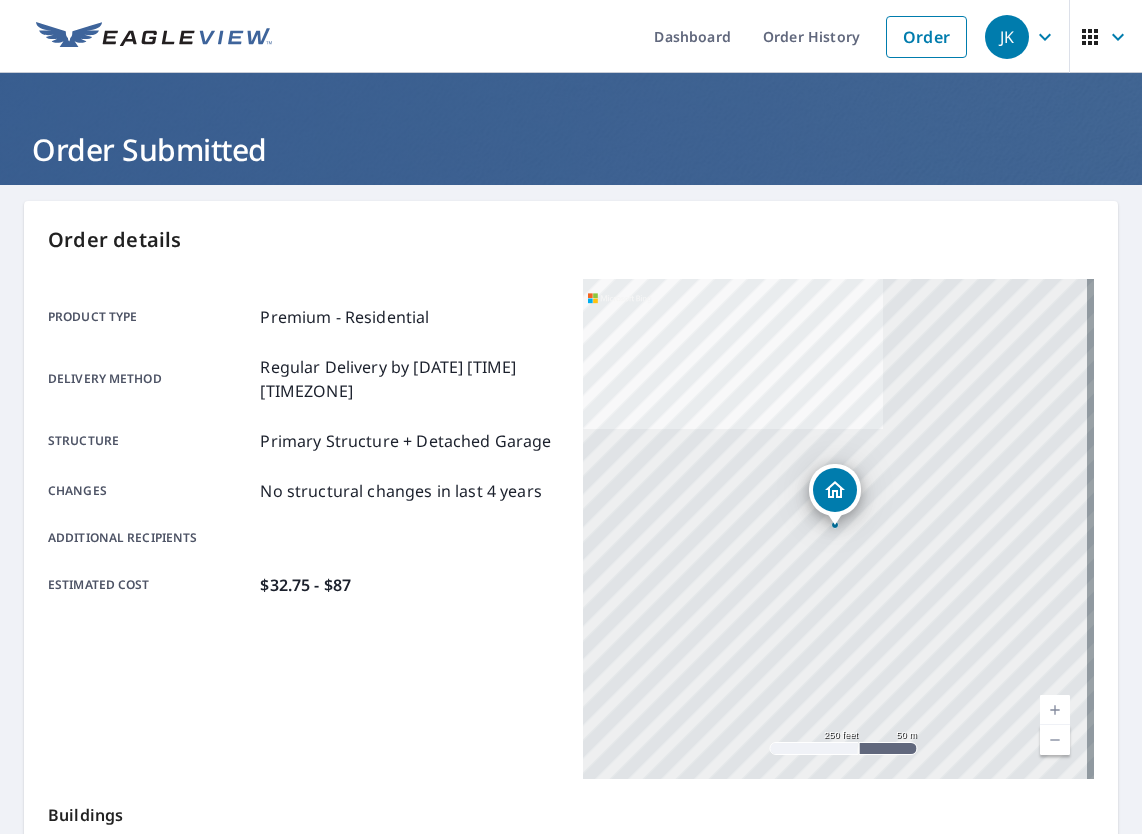 scroll, scrollTop: 0, scrollLeft: 0, axis: both 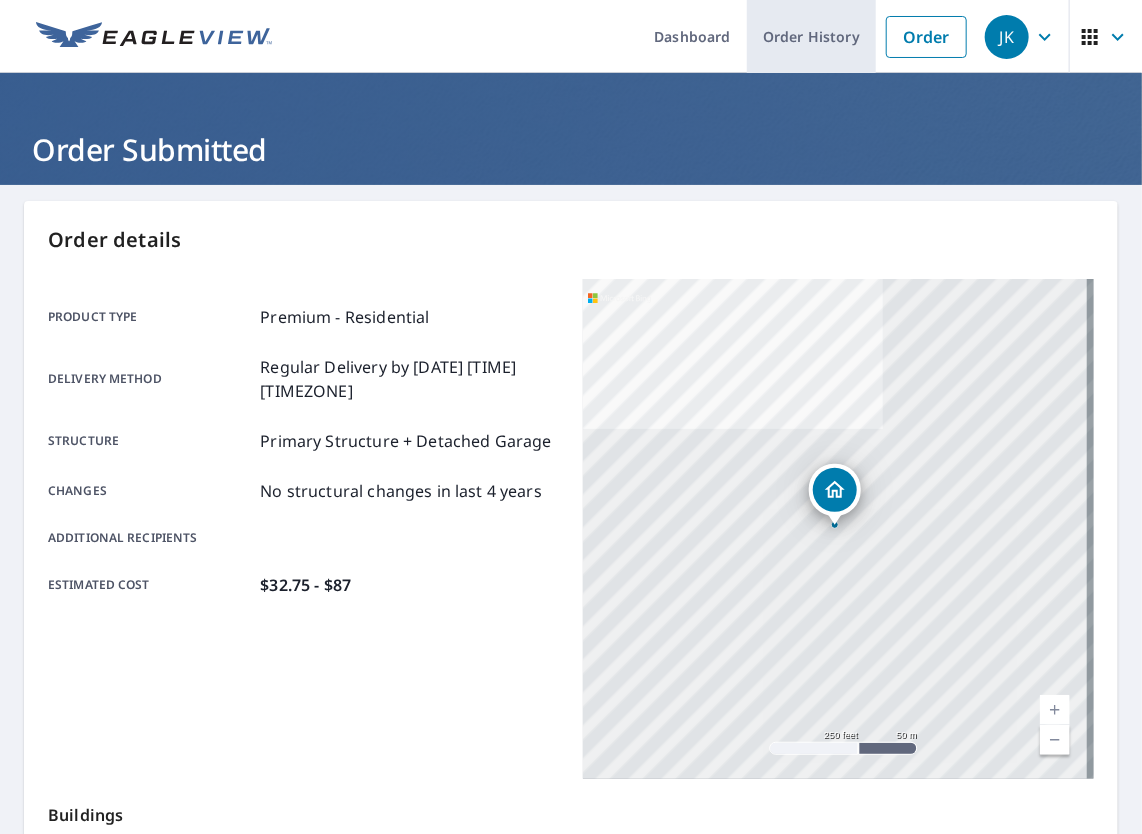 drag, startPoint x: 0, startPoint y: 0, endPoint x: 779, endPoint y: 31, distance: 779.6166 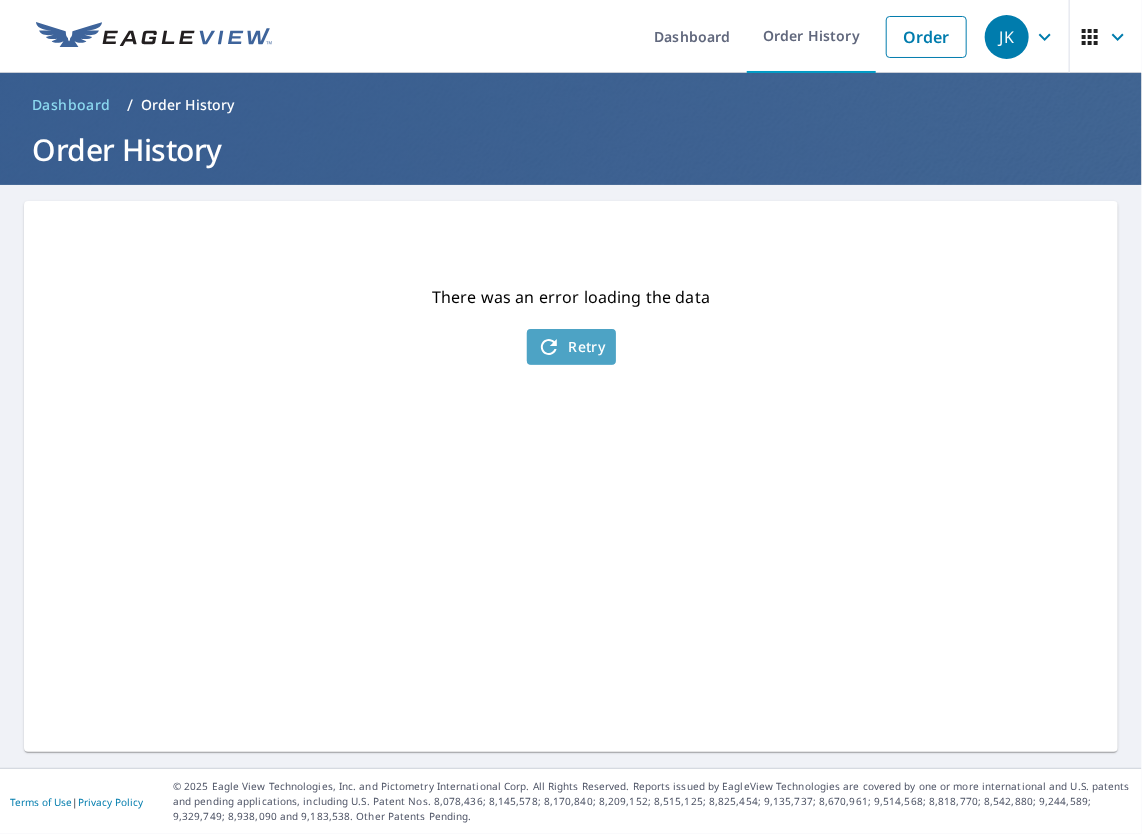 click on "Retry" at bounding box center (571, 347) 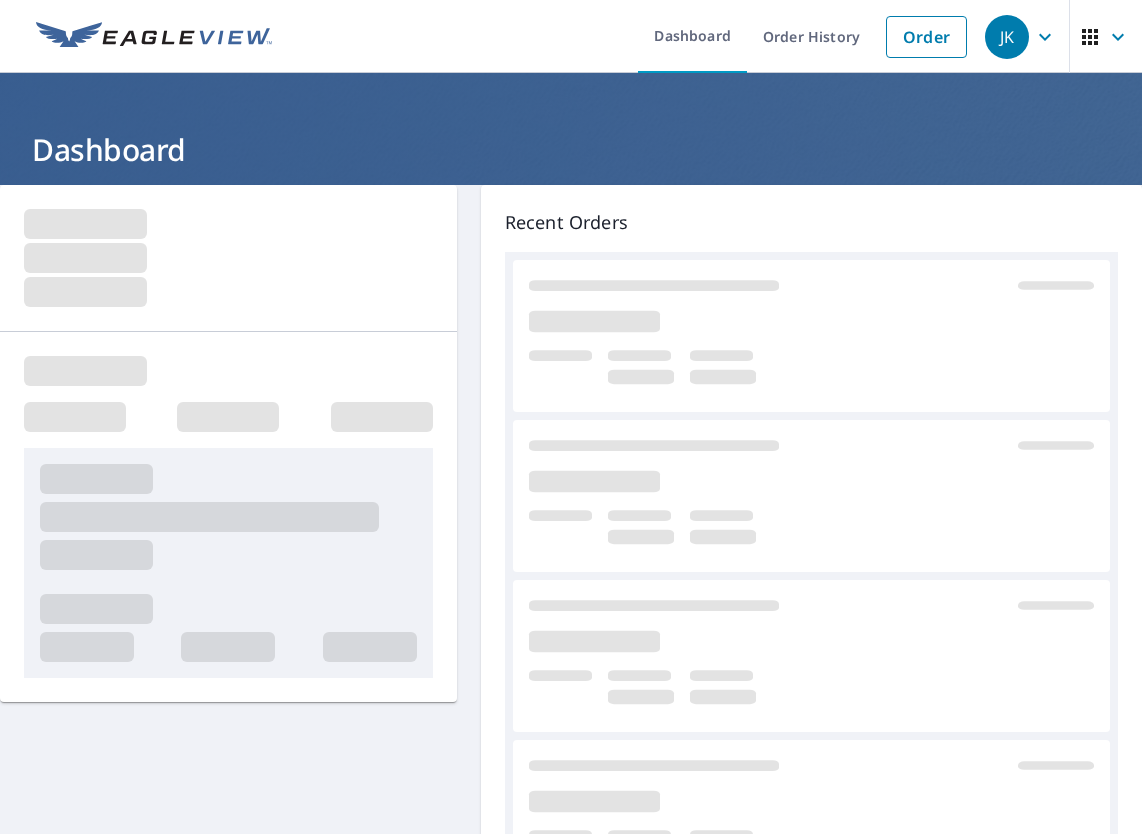 scroll, scrollTop: 0, scrollLeft: 0, axis: both 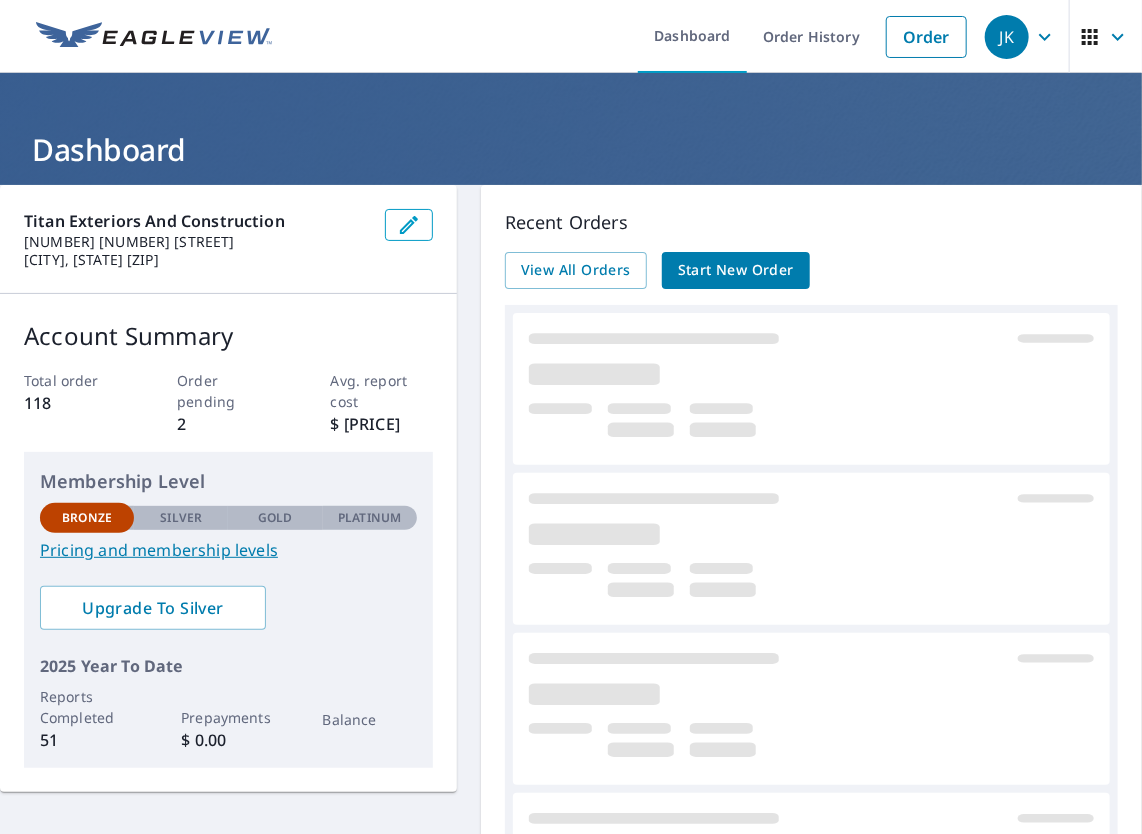 drag, startPoint x: 0, startPoint y: 0, endPoint x: 834, endPoint y: 455, distance: 950.0426 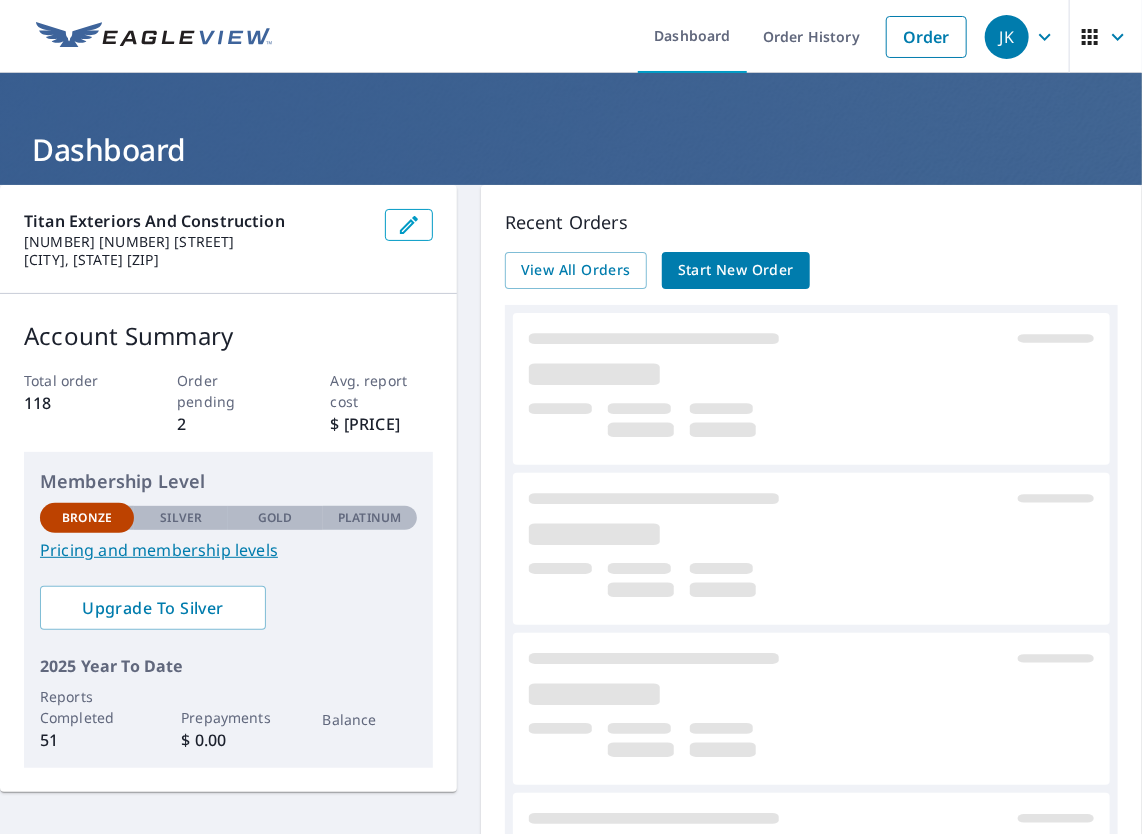 click at bounding box center (811, 389) 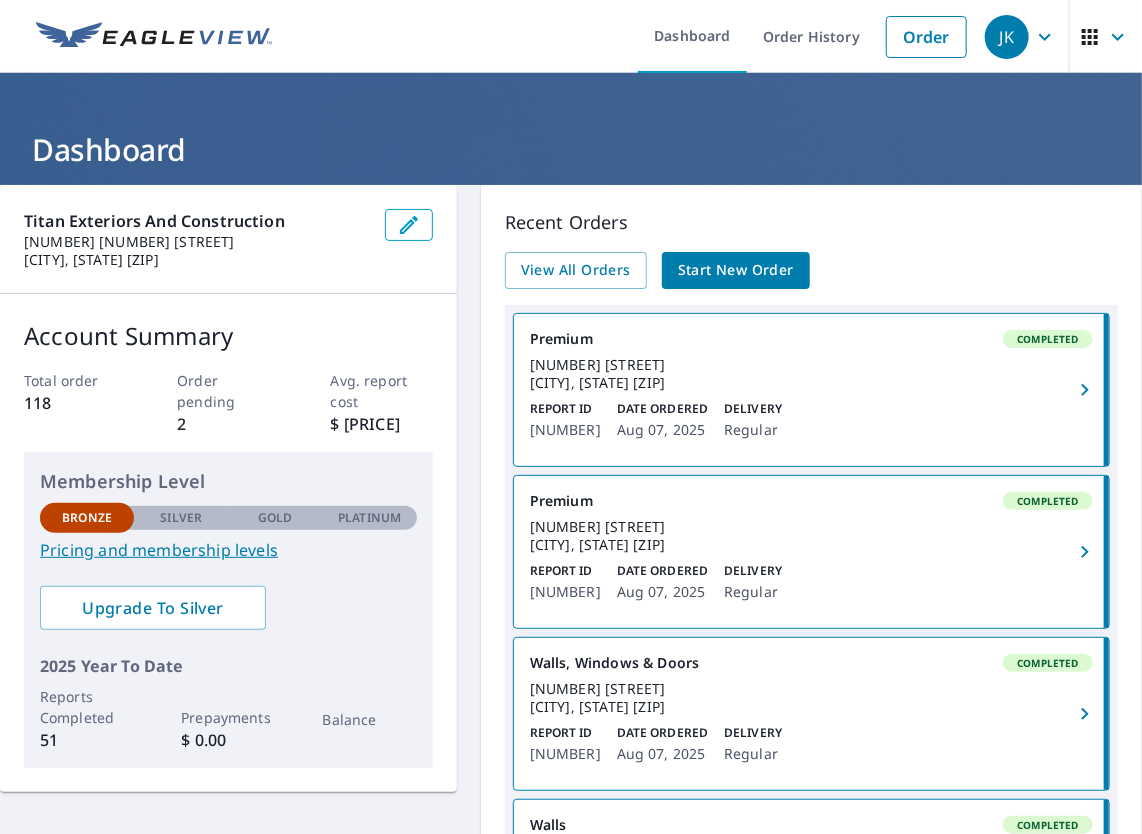 click 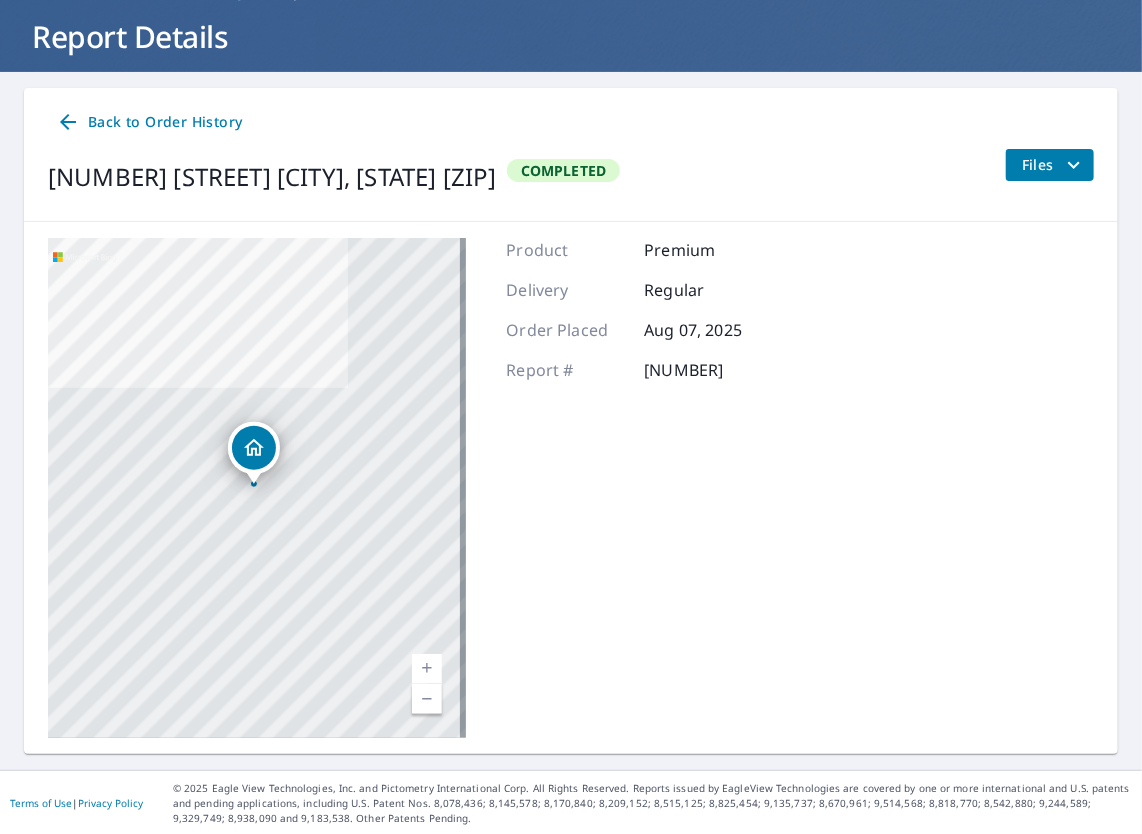 scroll, scrollTop: 0, scrollLeft: 0, axis: both 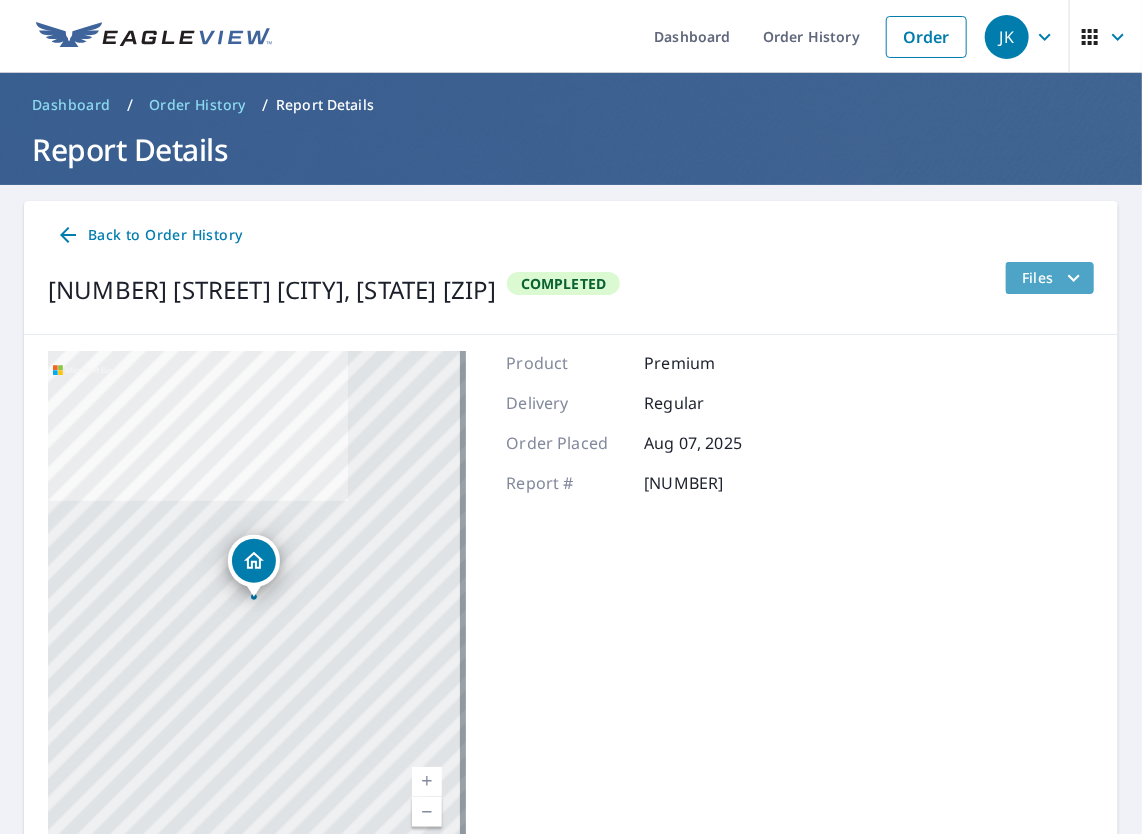 click on "Files" at bounding box center [1054, 278] 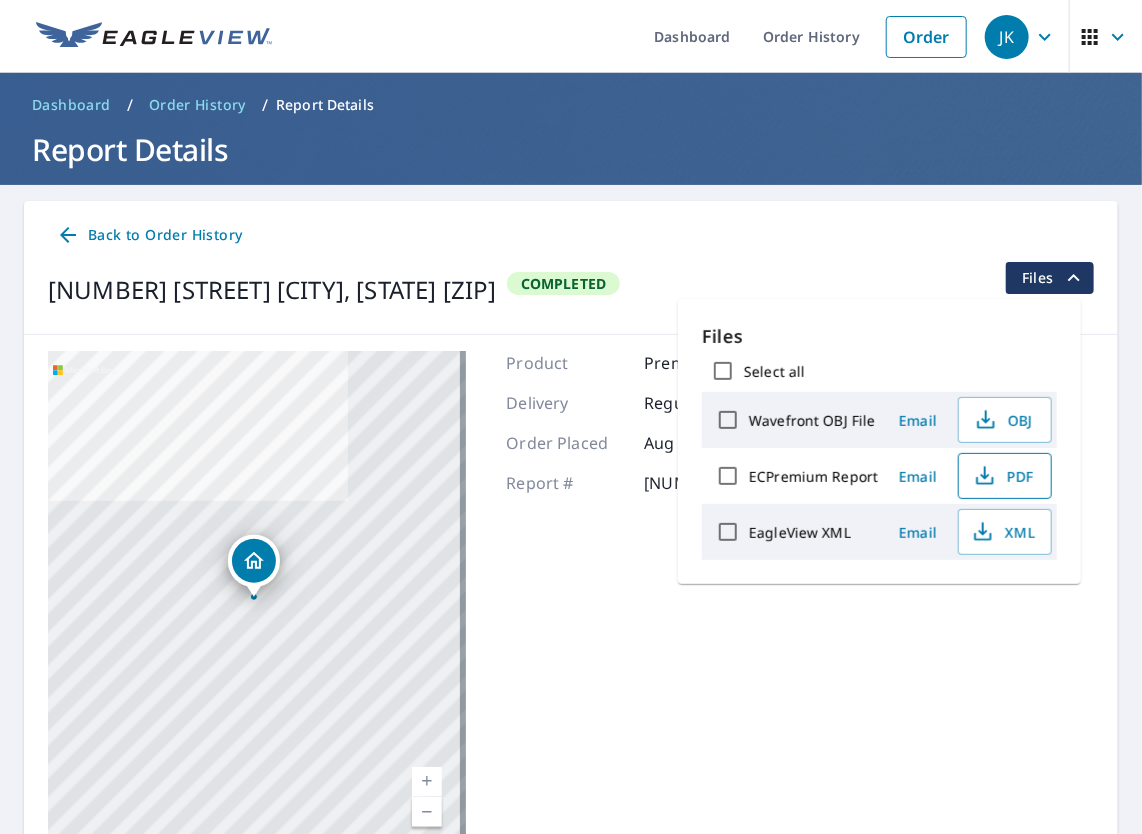 click on "PDF" at bounding box center (1003, 476) 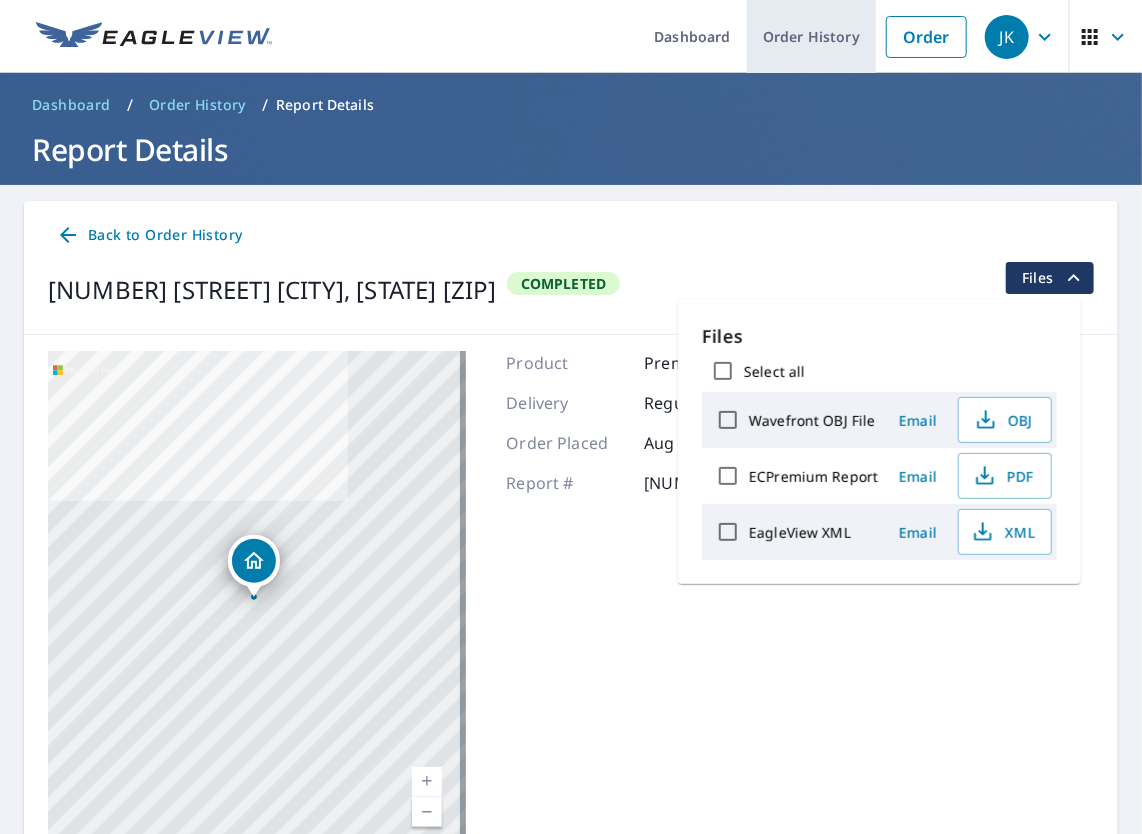 click on "Order History" at bounding box center (811, 36) 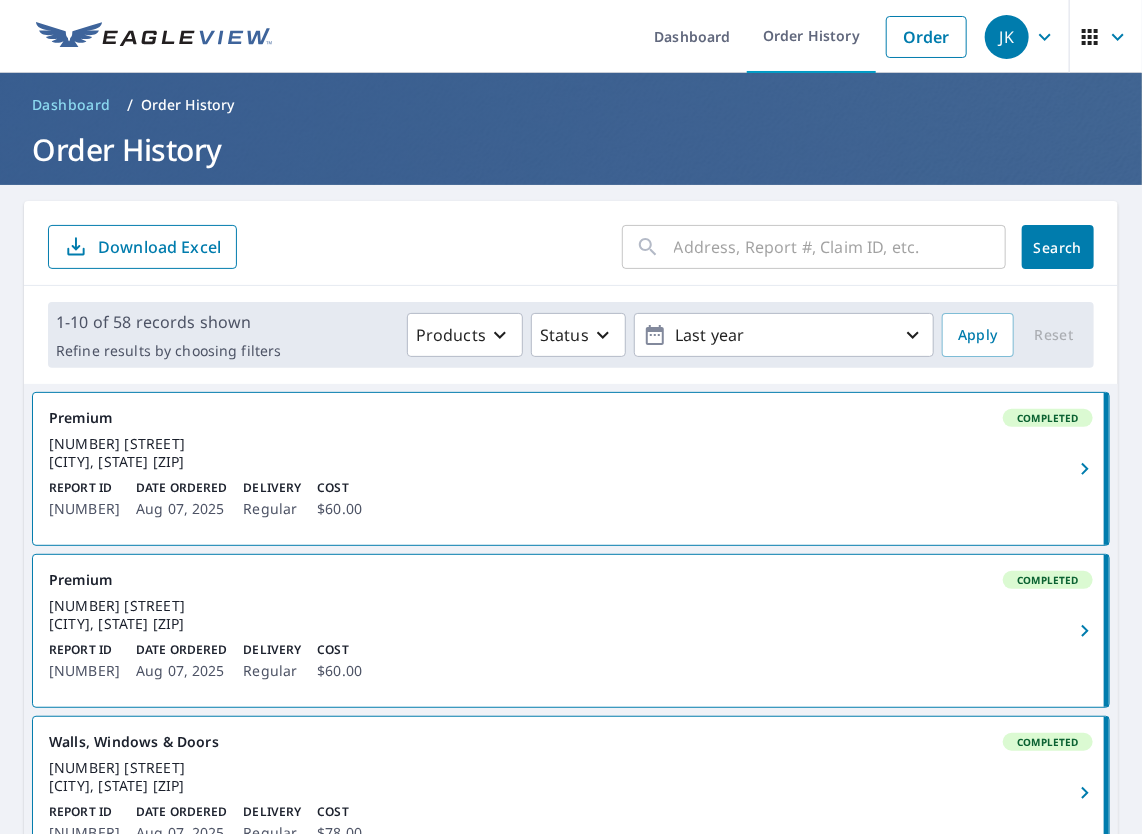 click on "Completed" at bounding box center [1048, 580] 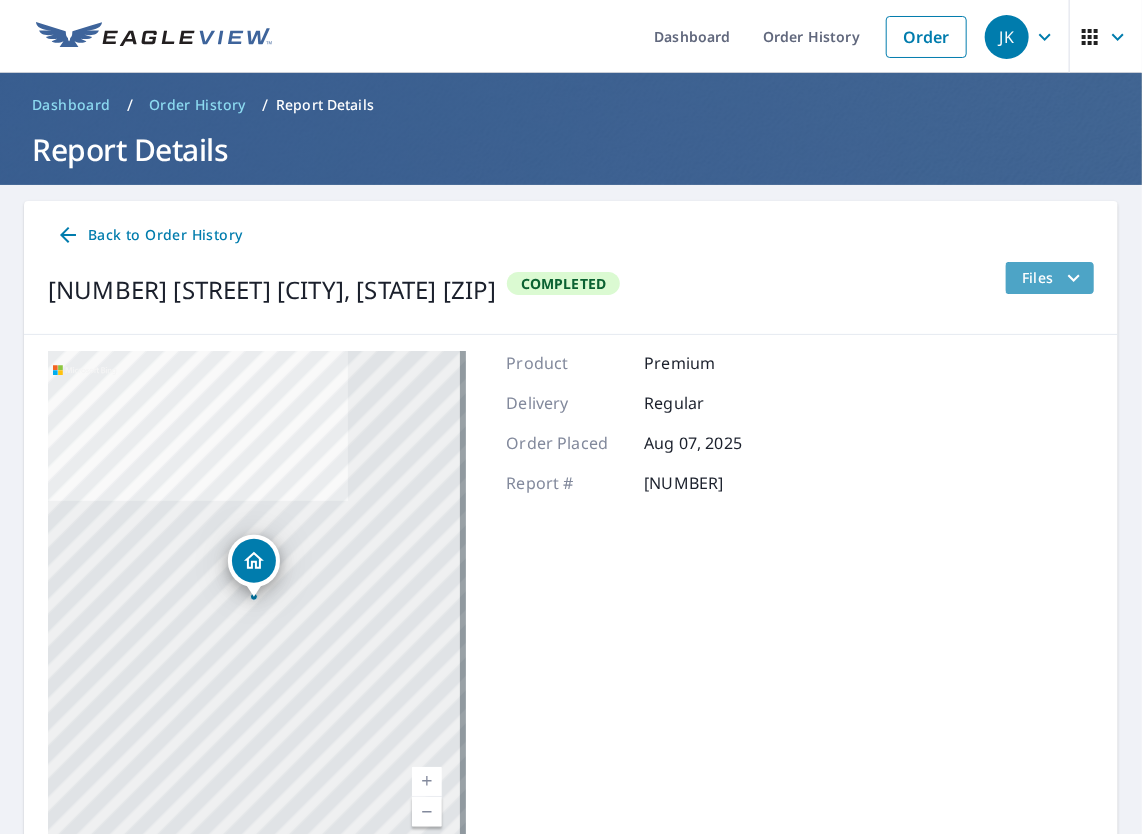 click on "Files" at bounding box center [1054, 278] 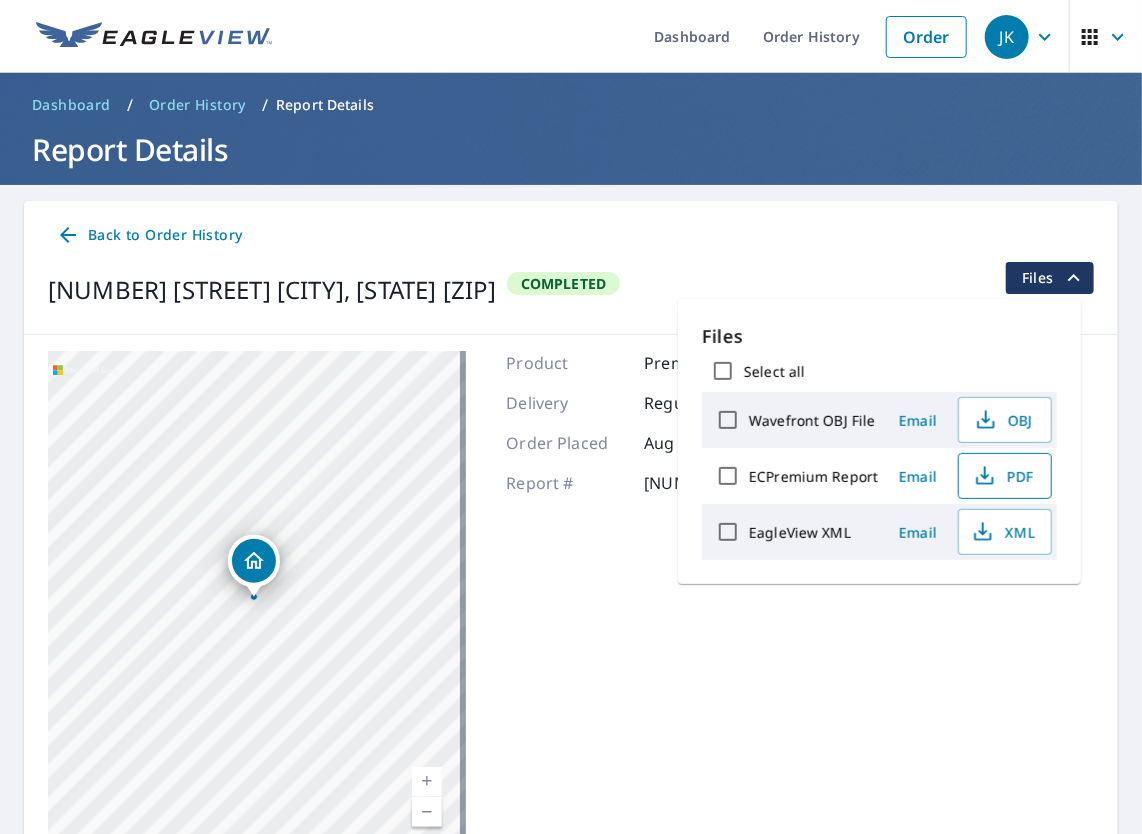 click on "PDF" at bounding box center [1003, 476] 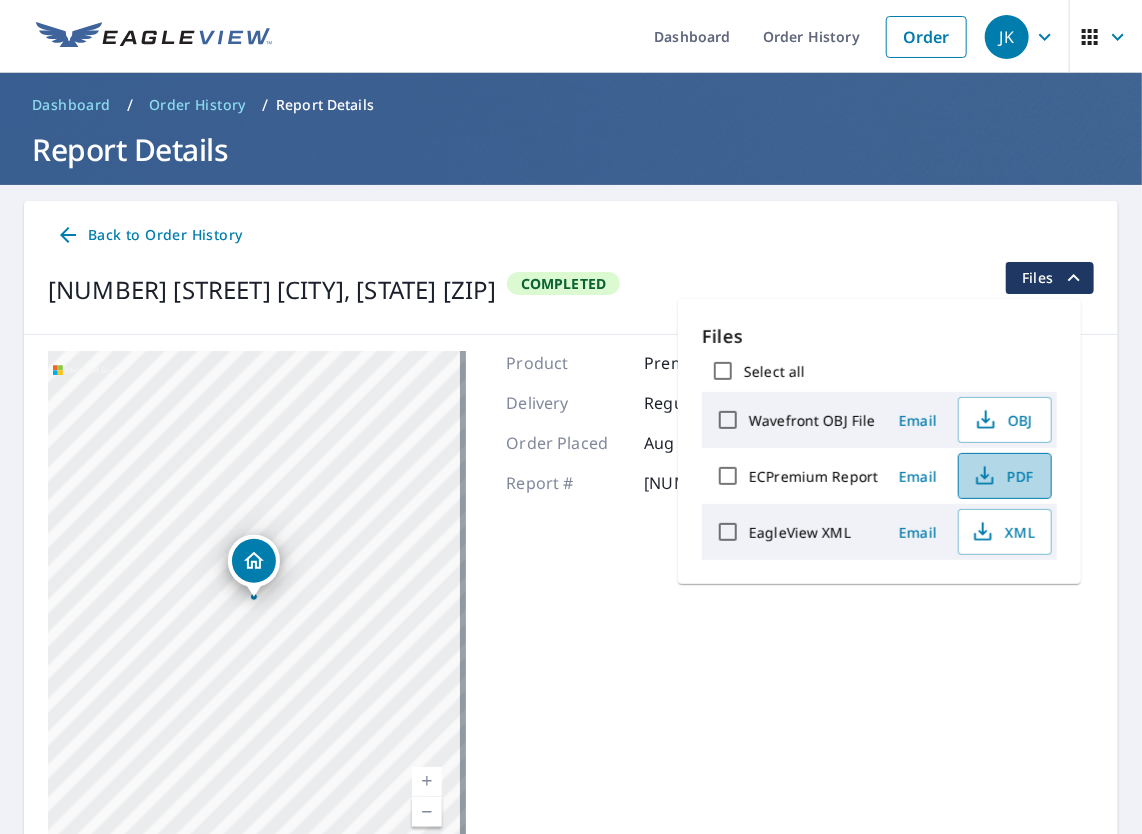 click on "PDF" at bounding box center (1003, 476) 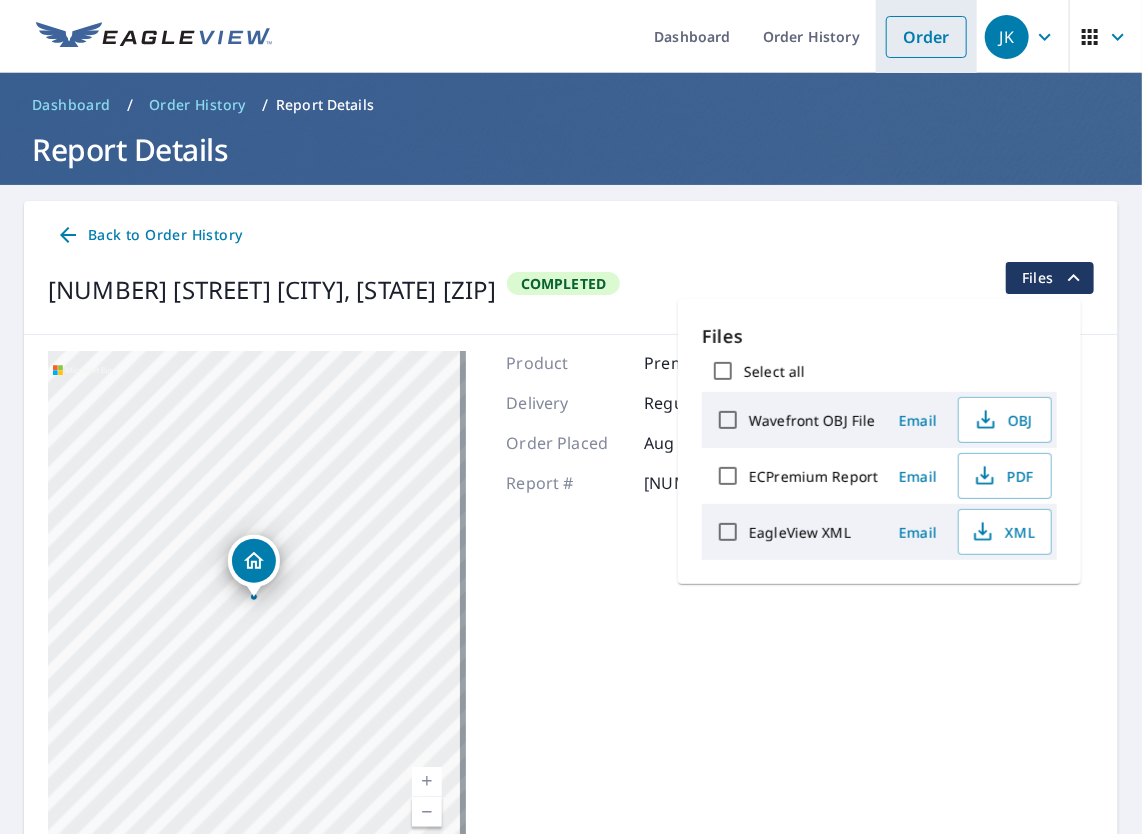 click on "Order" at bounding box center [926, 37] 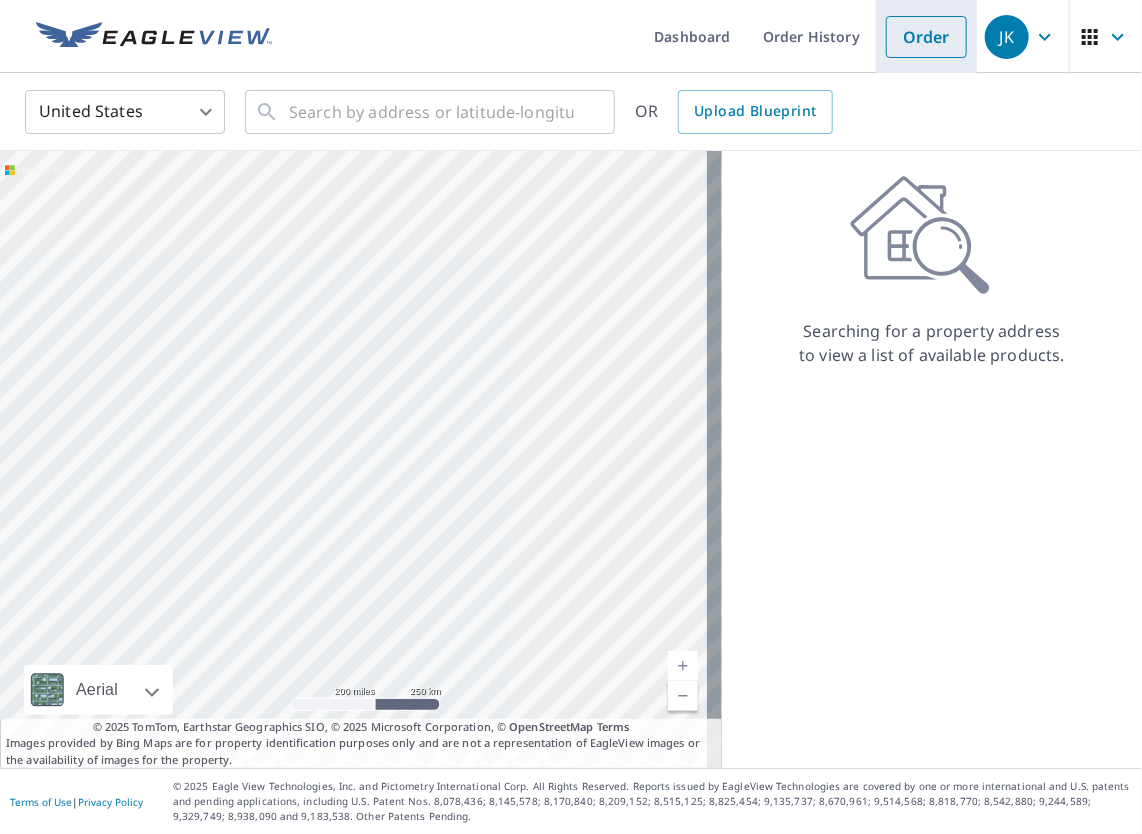 click on "Order" at bounding box center (926, 37) 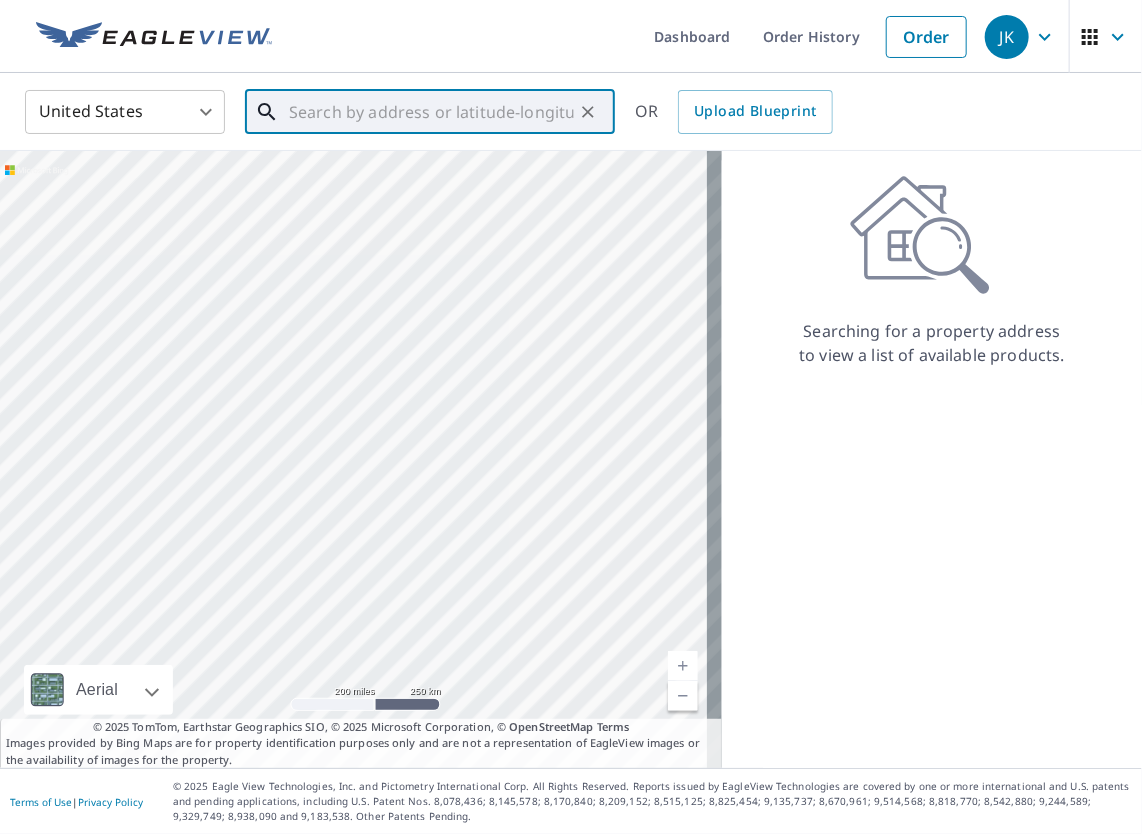 click at bounding box center (431, 112) 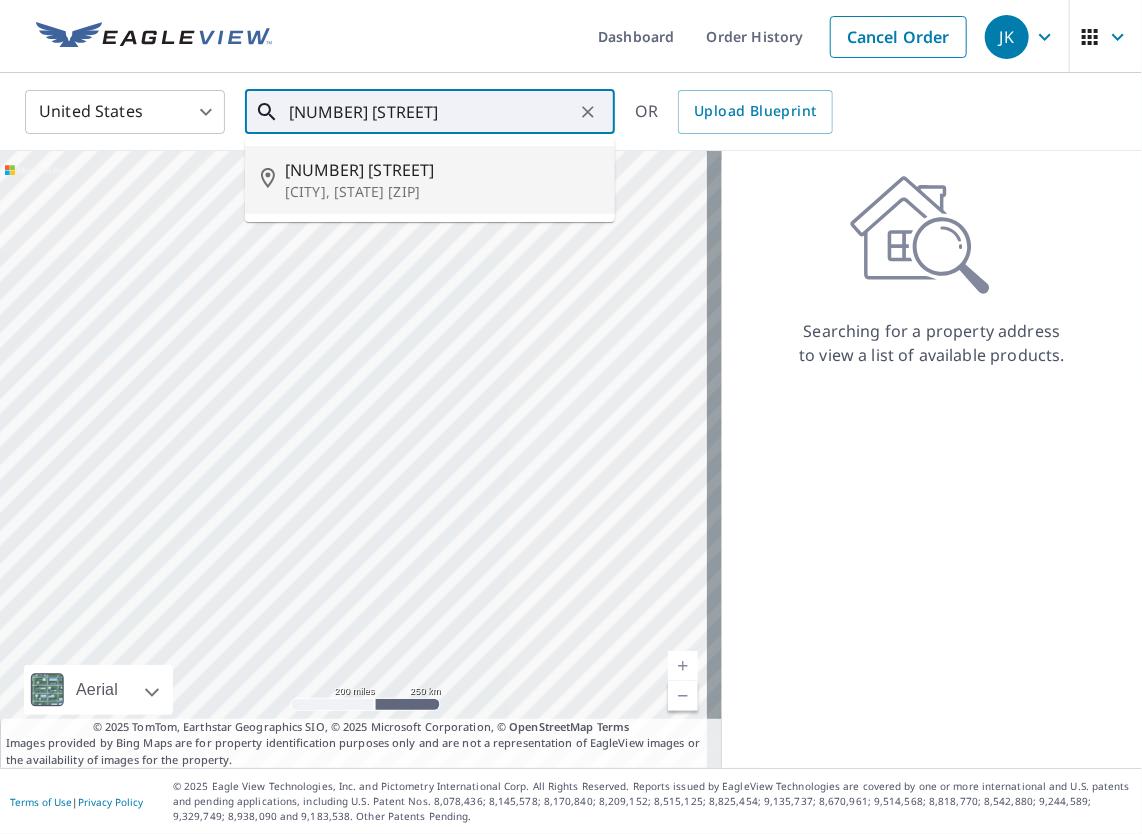 click on "6657 Cheddar Crest Dr" at bounding box center (442, 170) 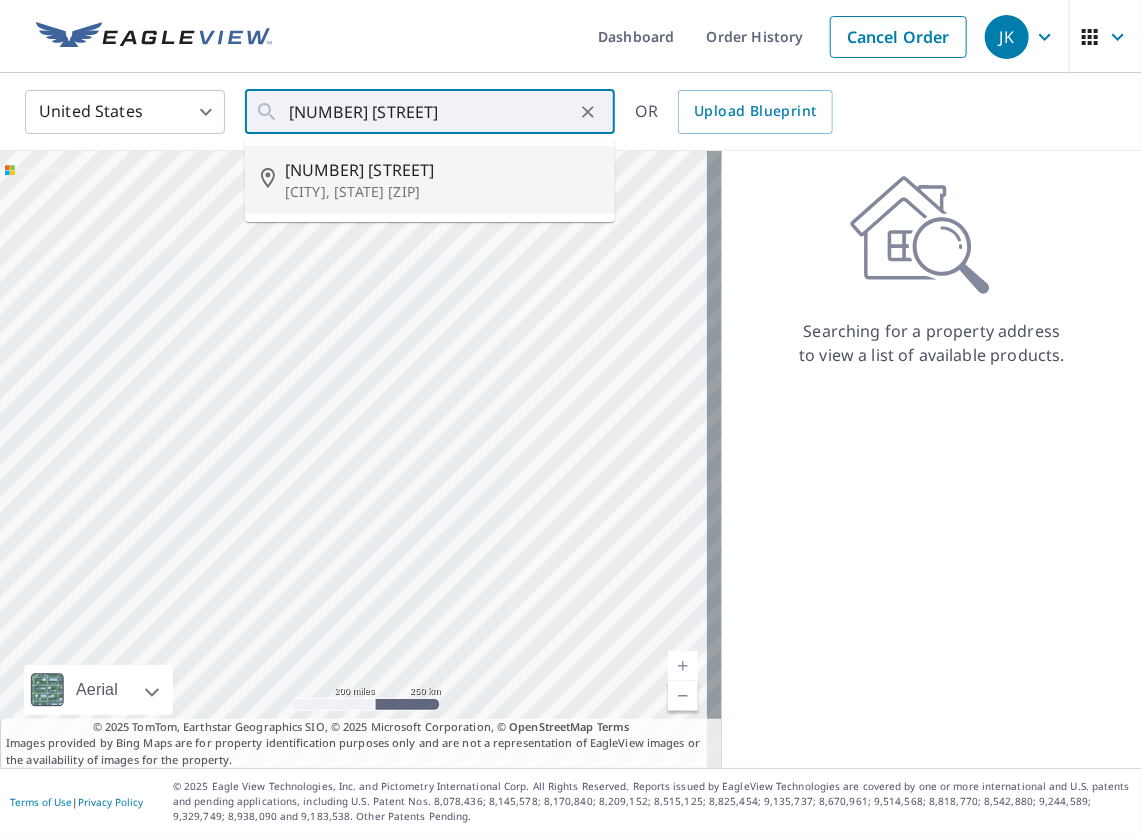 type on "6657 Cheddar Crest Dr Sun Prairie, WI 53590" 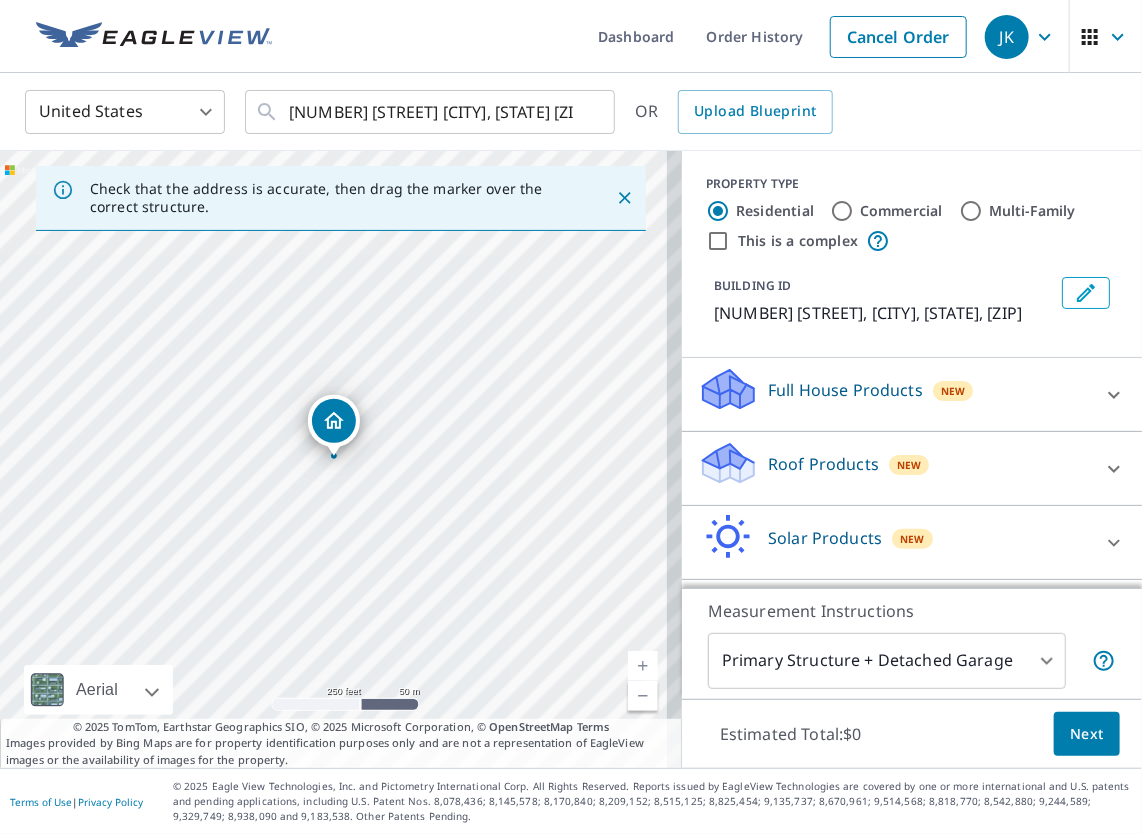 click 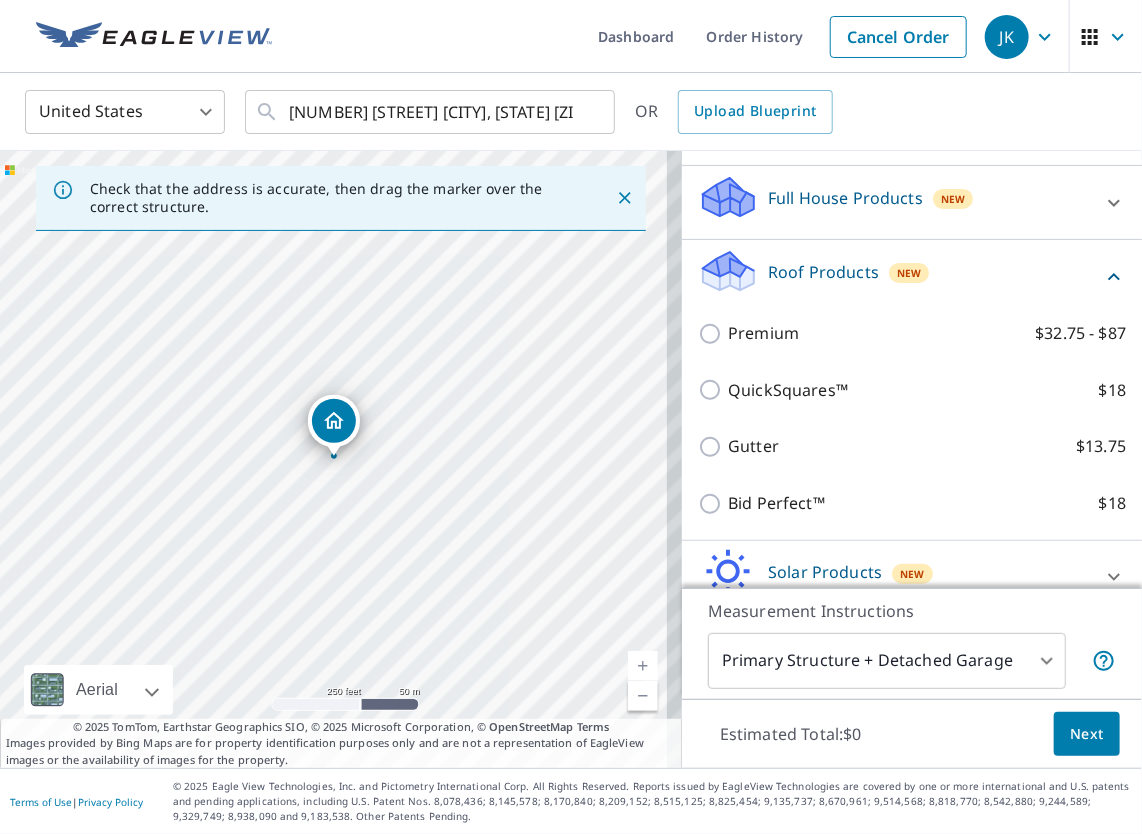 scroll, scrollTop: 192, scrollLeft: 0, axis: vertical 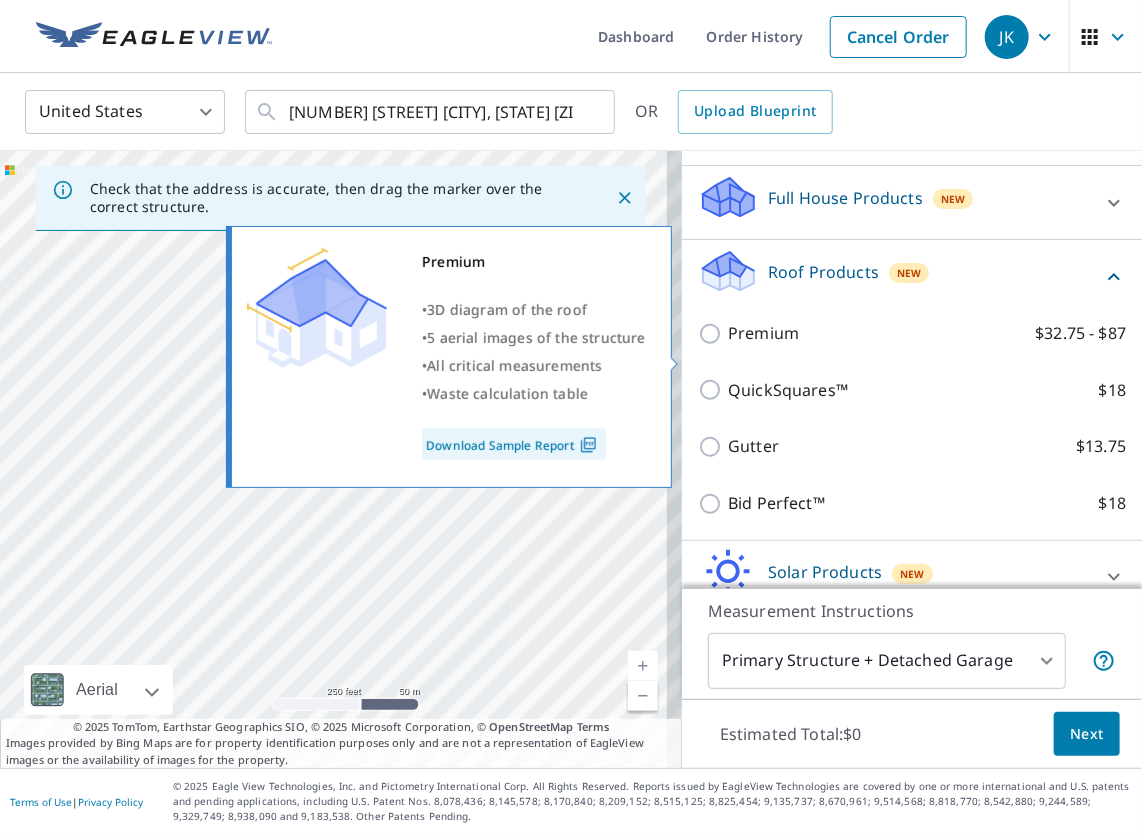 click on "$32.75 - $87" at bounding box center (1080, 333) 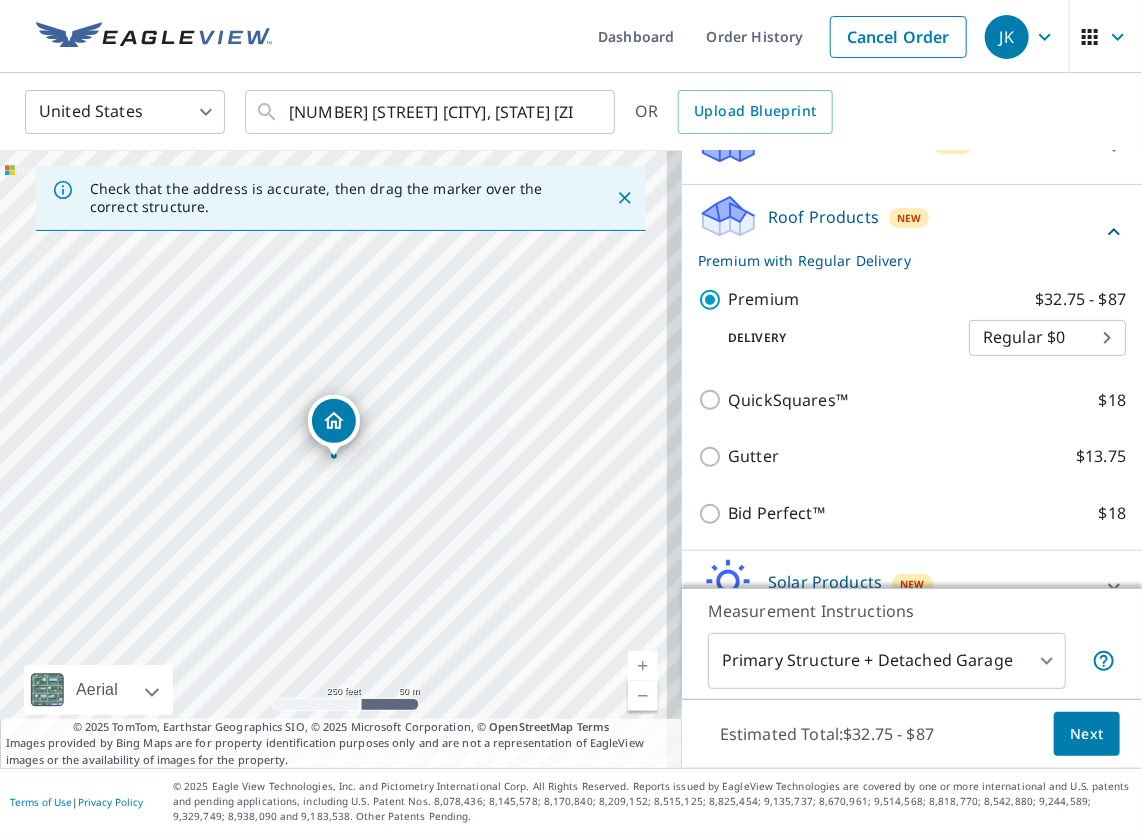scroll, scrollTop: 230, scrollLeft: 0, axis: vertical 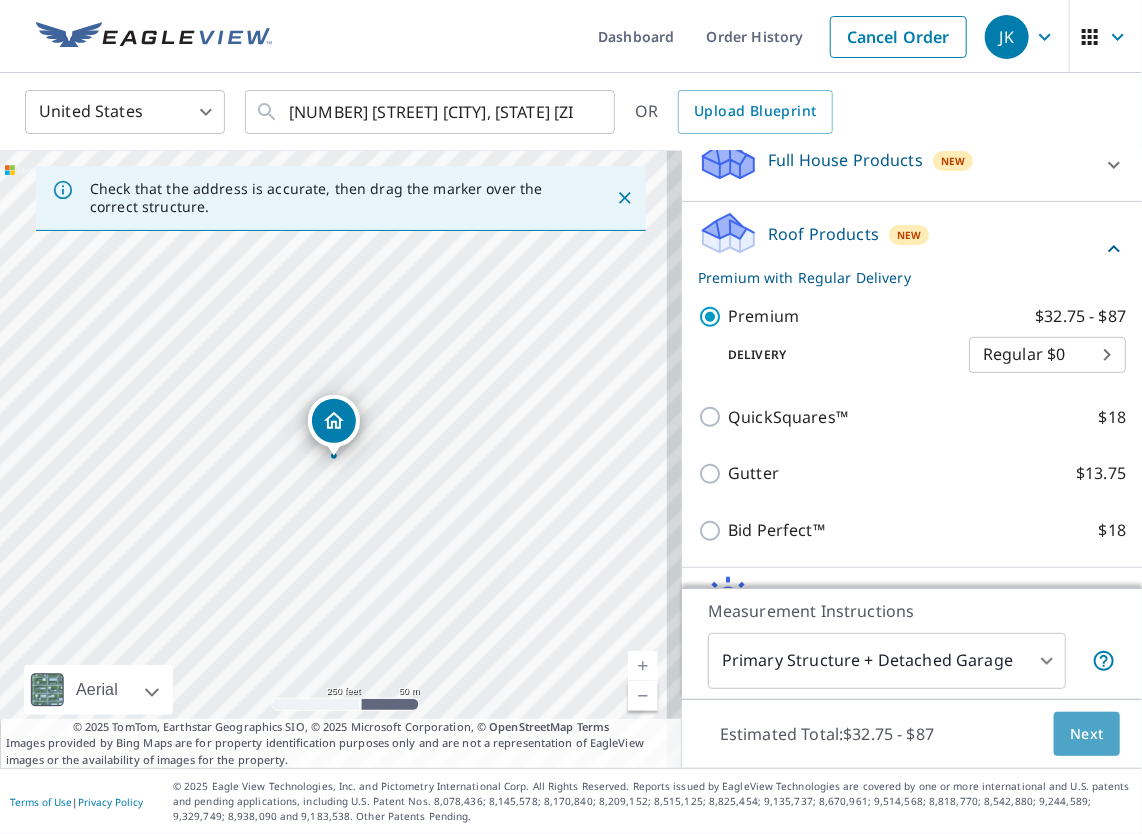click on "Next" at bounding box center [1087, 734] 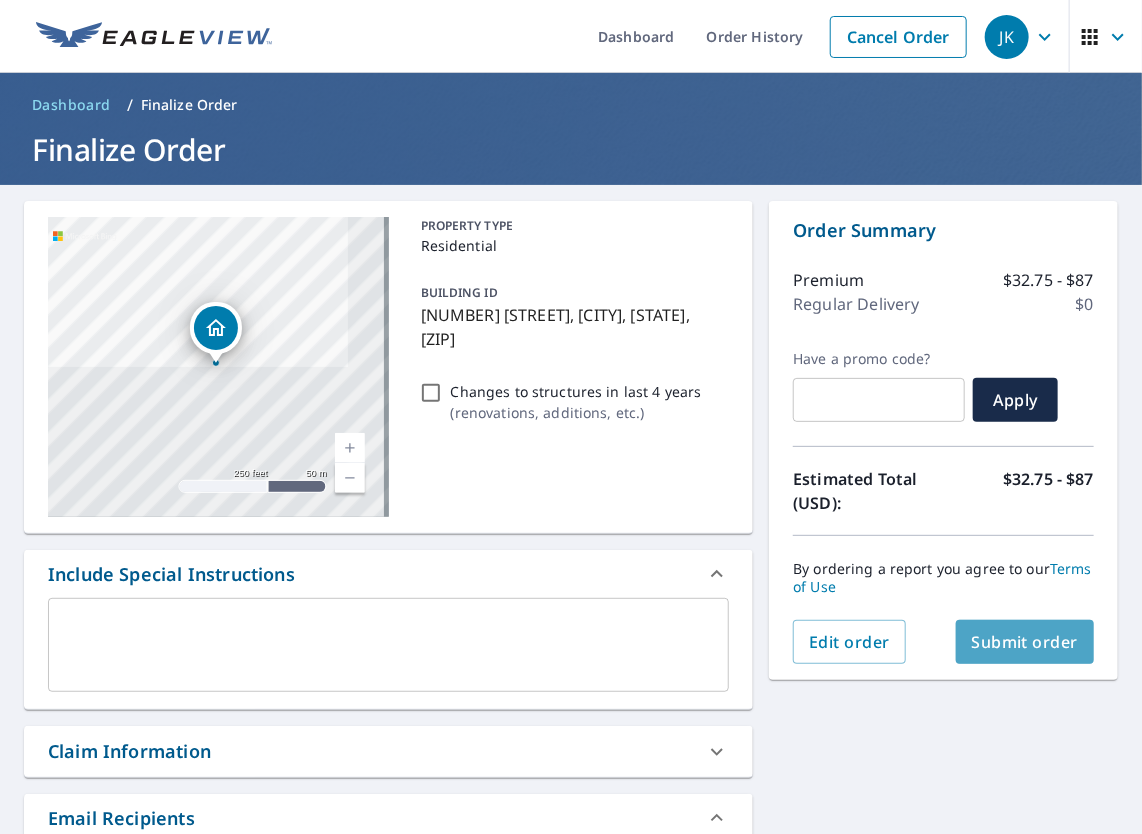 click on "Submit order" at bounding box center [1025, 642] 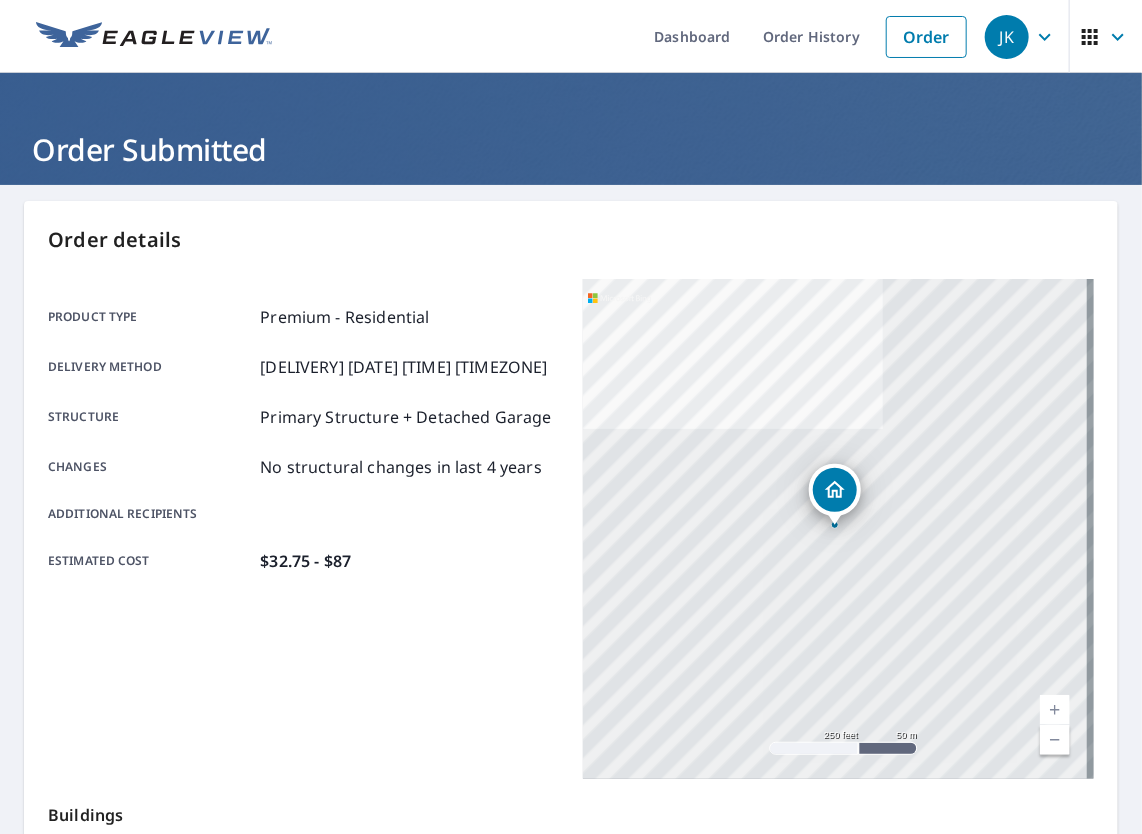 click on "Order Submitted" at bounding box center [571, 149] 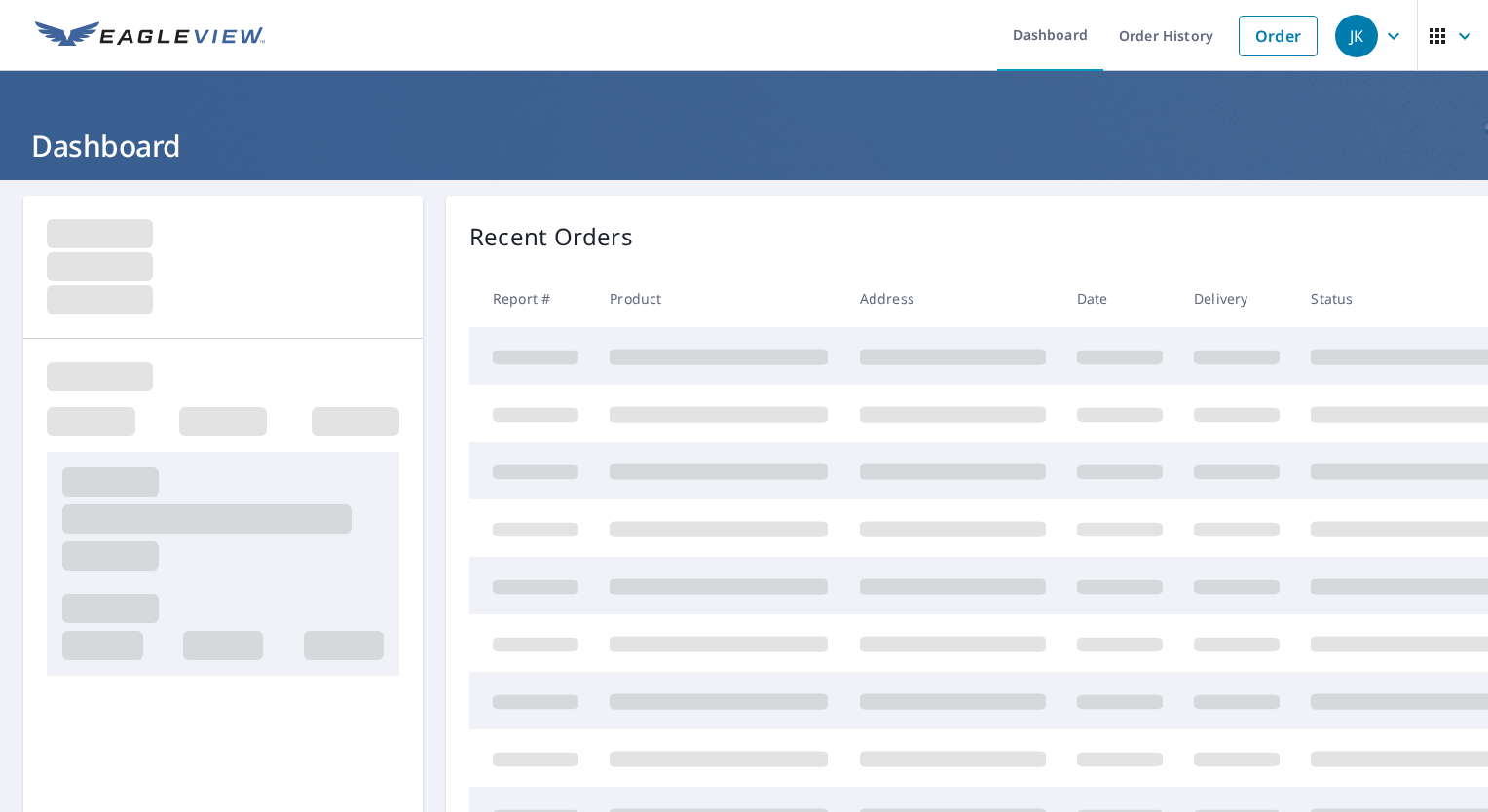 scroll, scrollTop: 0, scrollLeft: 0, axis: both 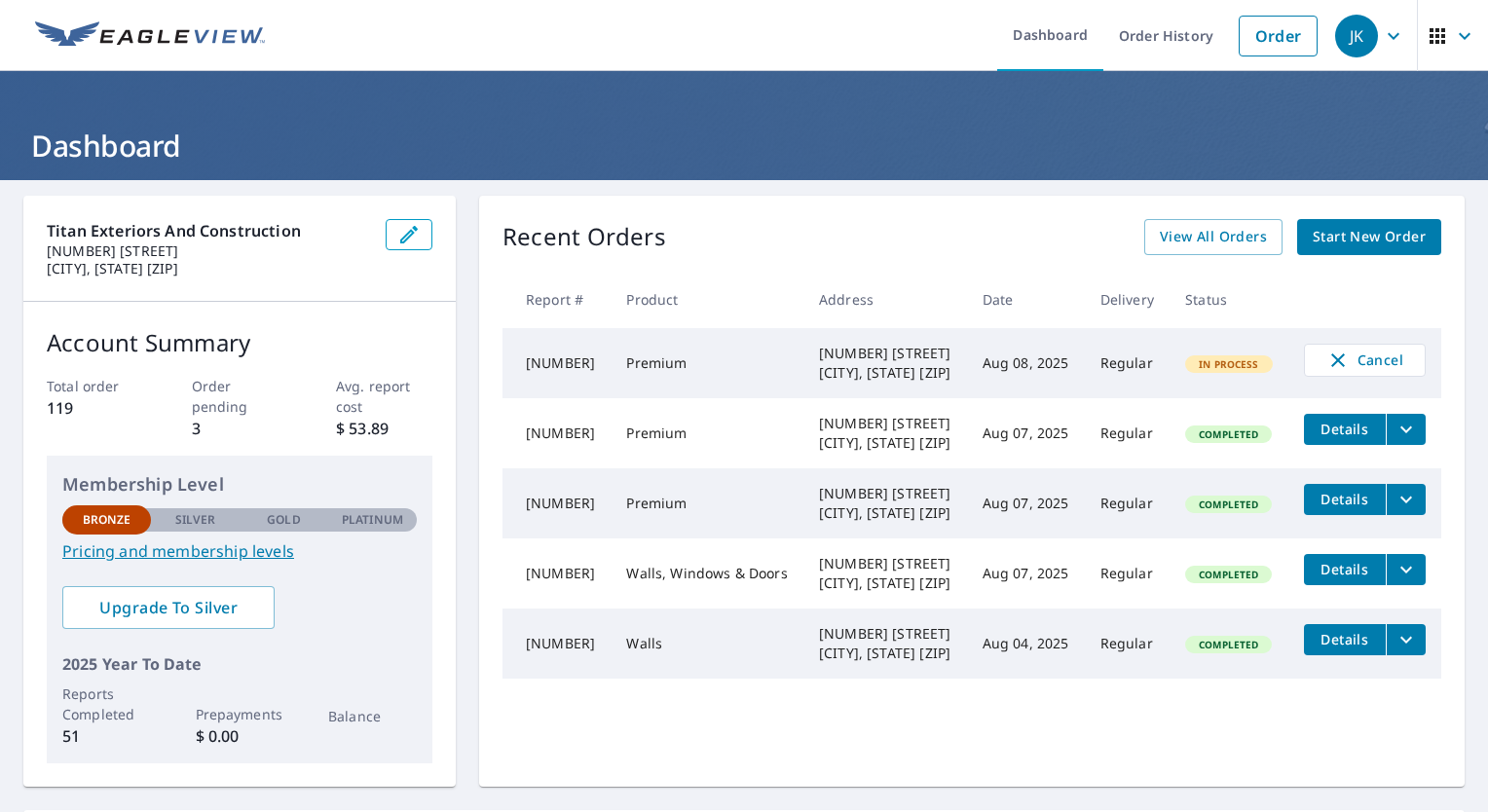 click 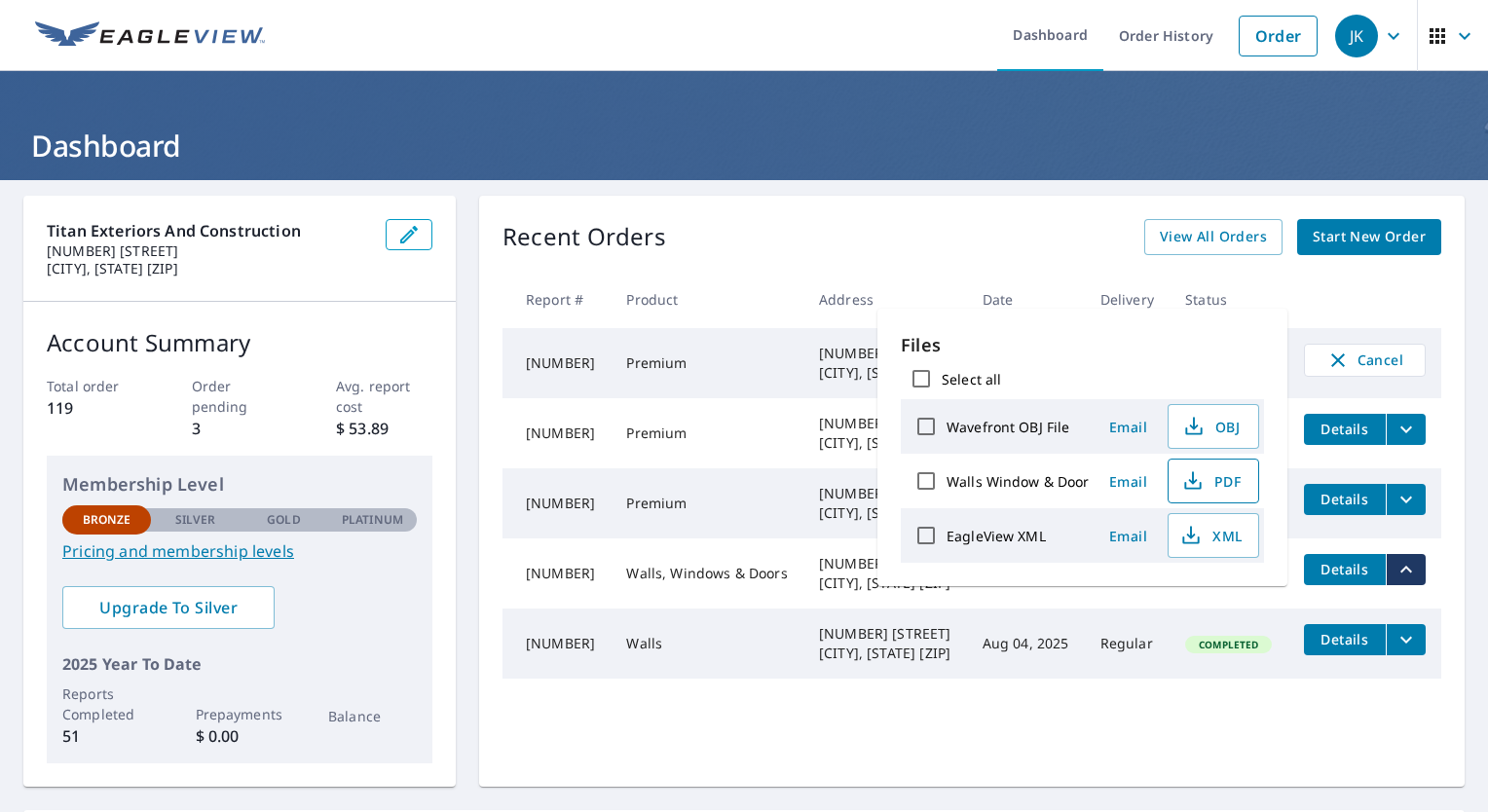 click on "PDF" at bounding box center (1211, 481) 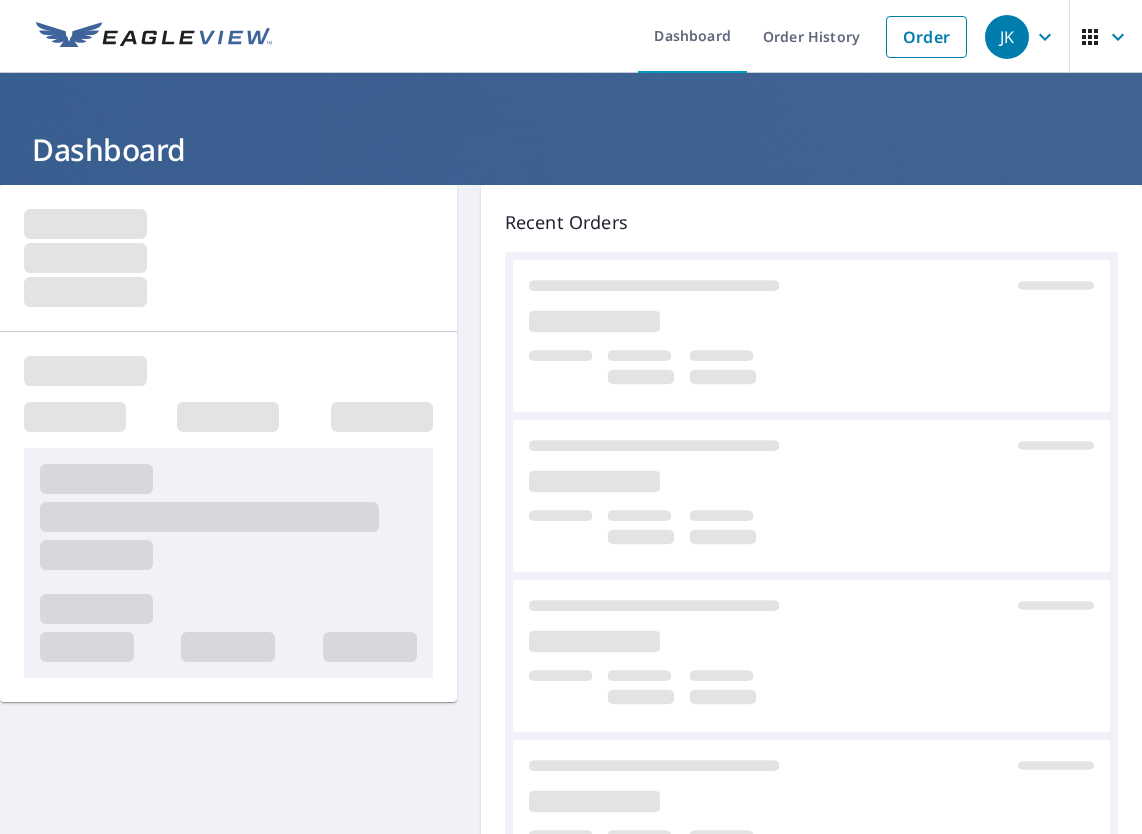 scroll, scrollTop: 0, scrollLeft: 0, axis: both 